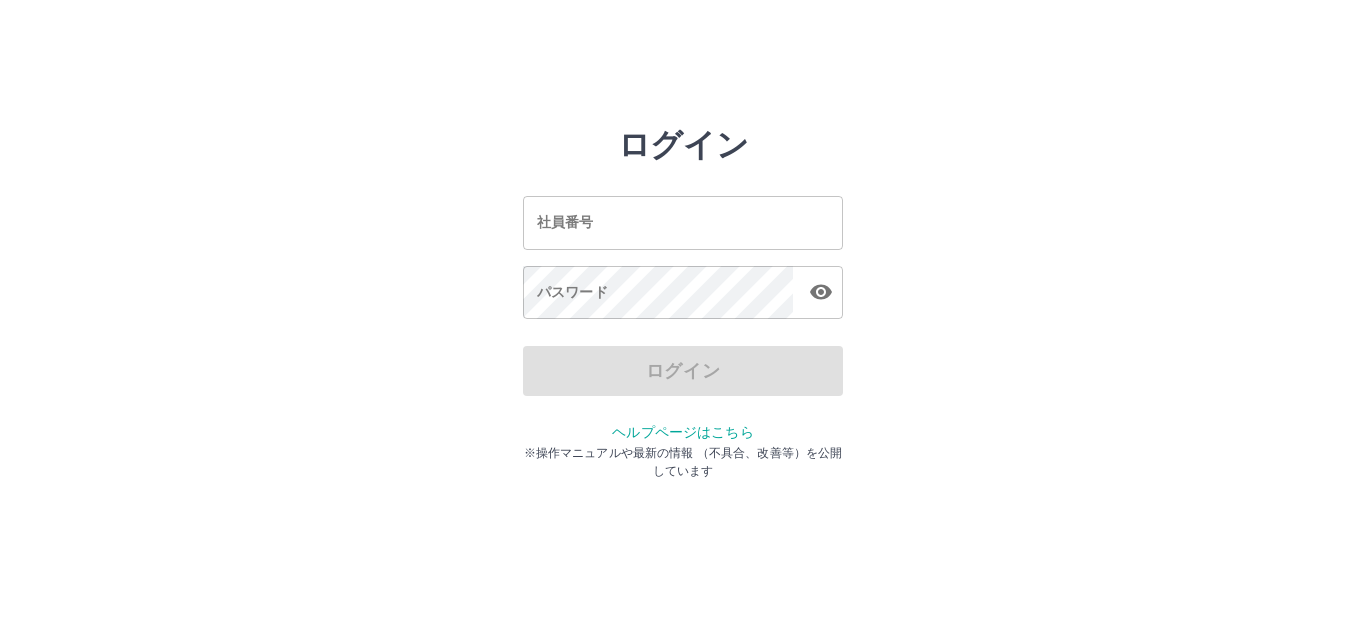 scroll, scrollTop: 0, scrollLeft: 0, axis: both 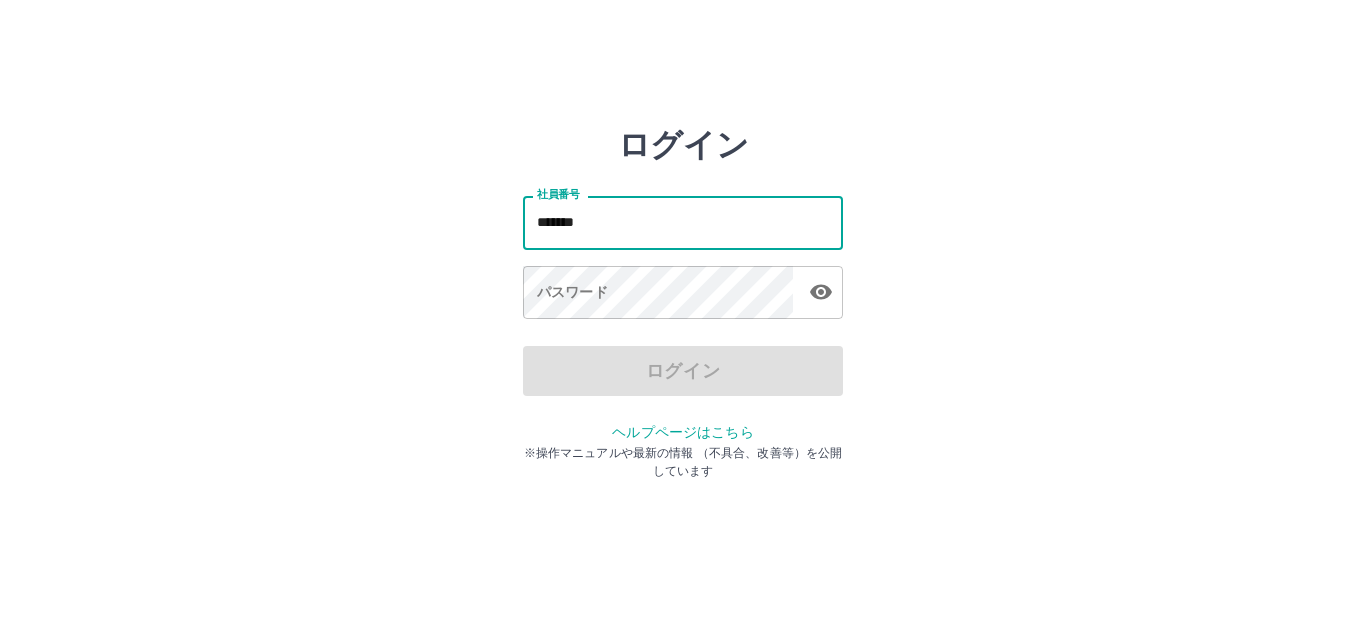 type on "*******" 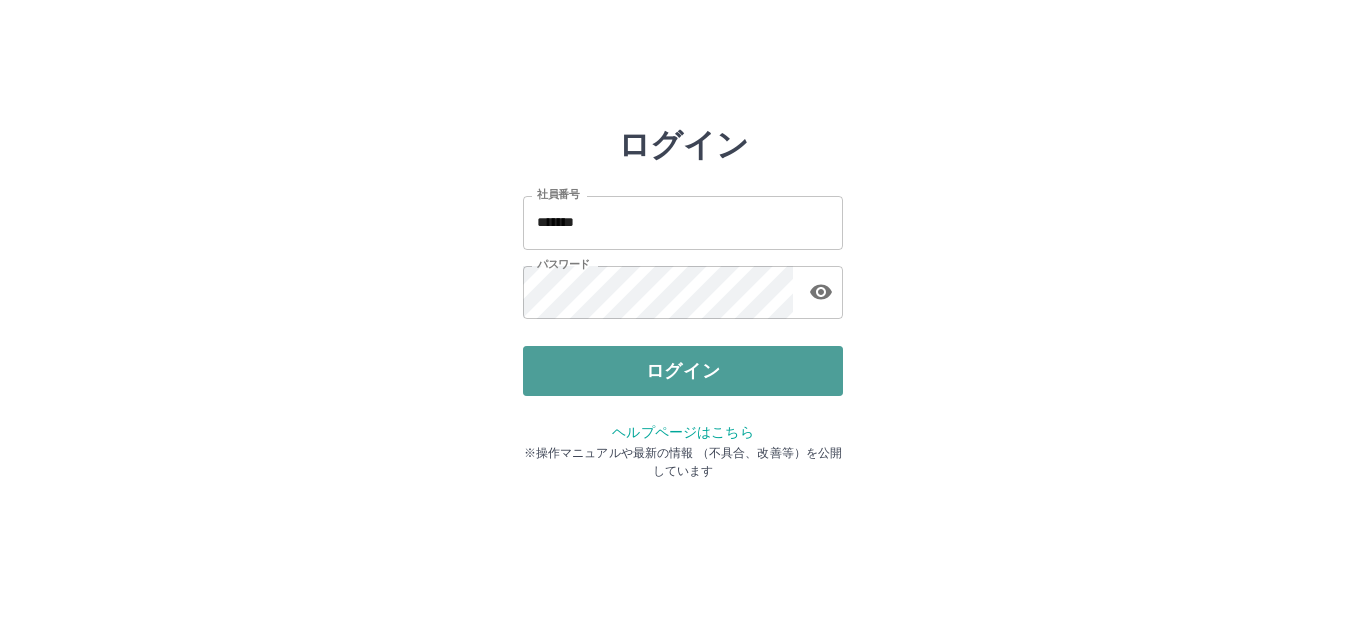 click on "ログイン" at bounding box center (683, 371) 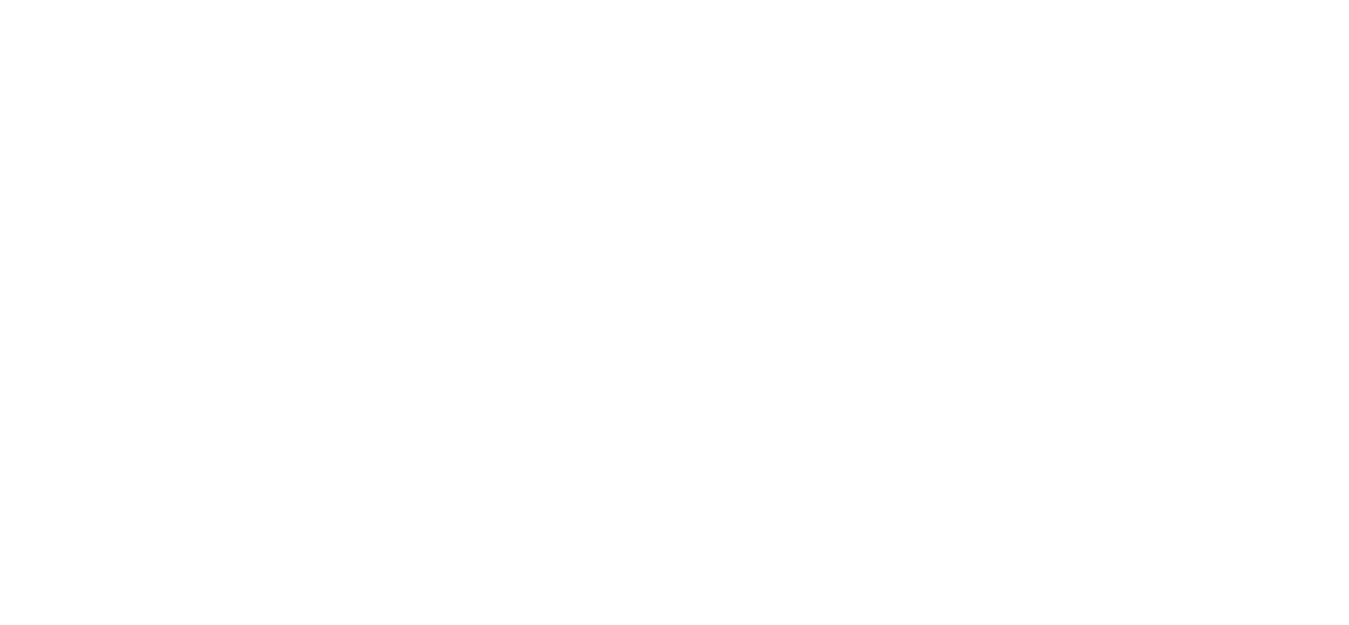 scroll, scrollTop: 0, scrollLeft: 0, axis: both 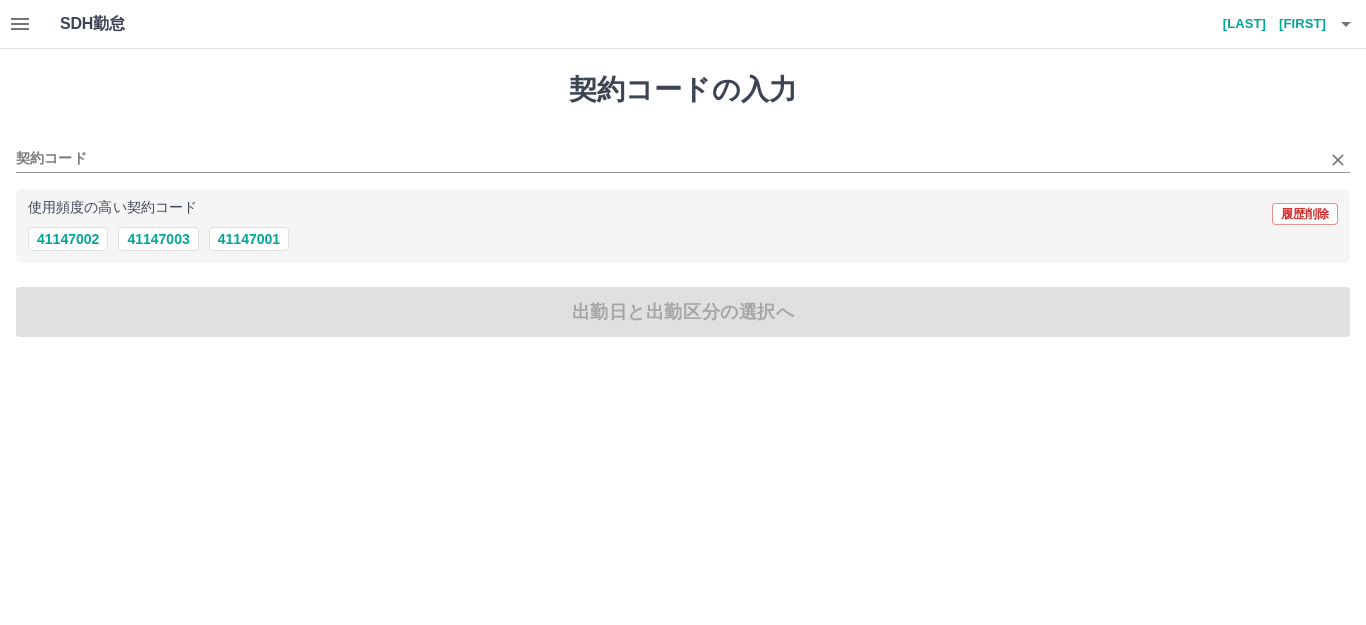 click on "契約コード" at bounding box center [683, 152] 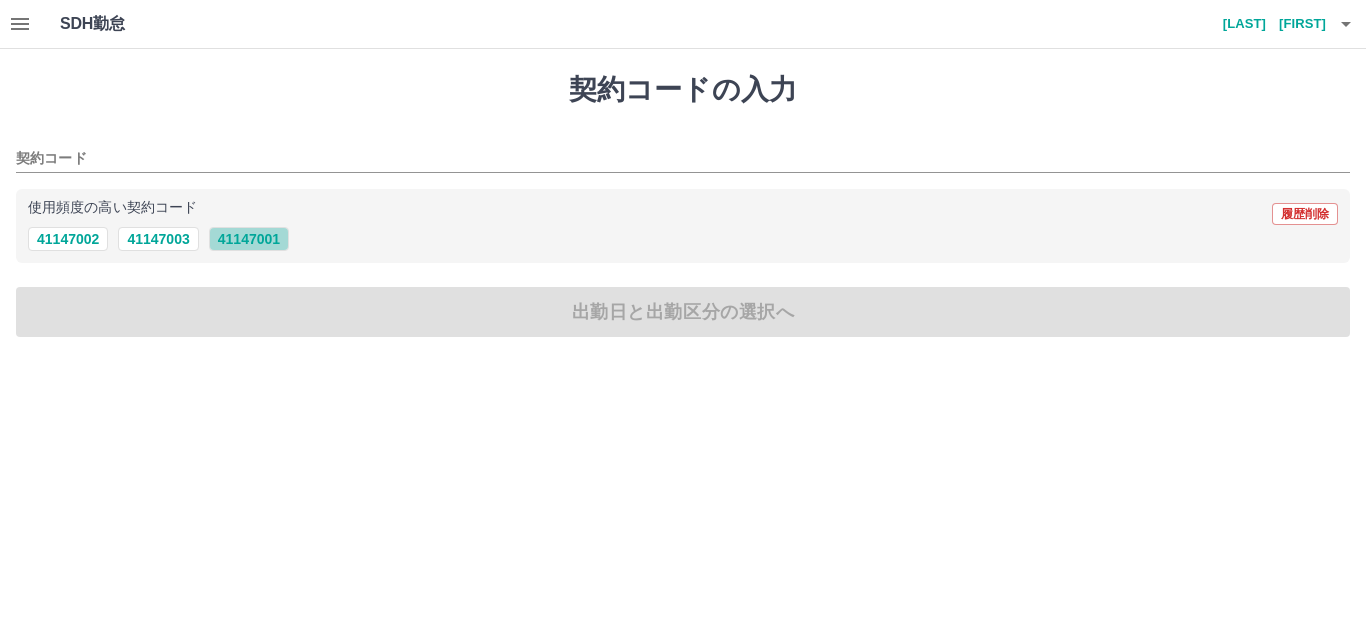 click on "41147001" at bounding box center (249, 239) 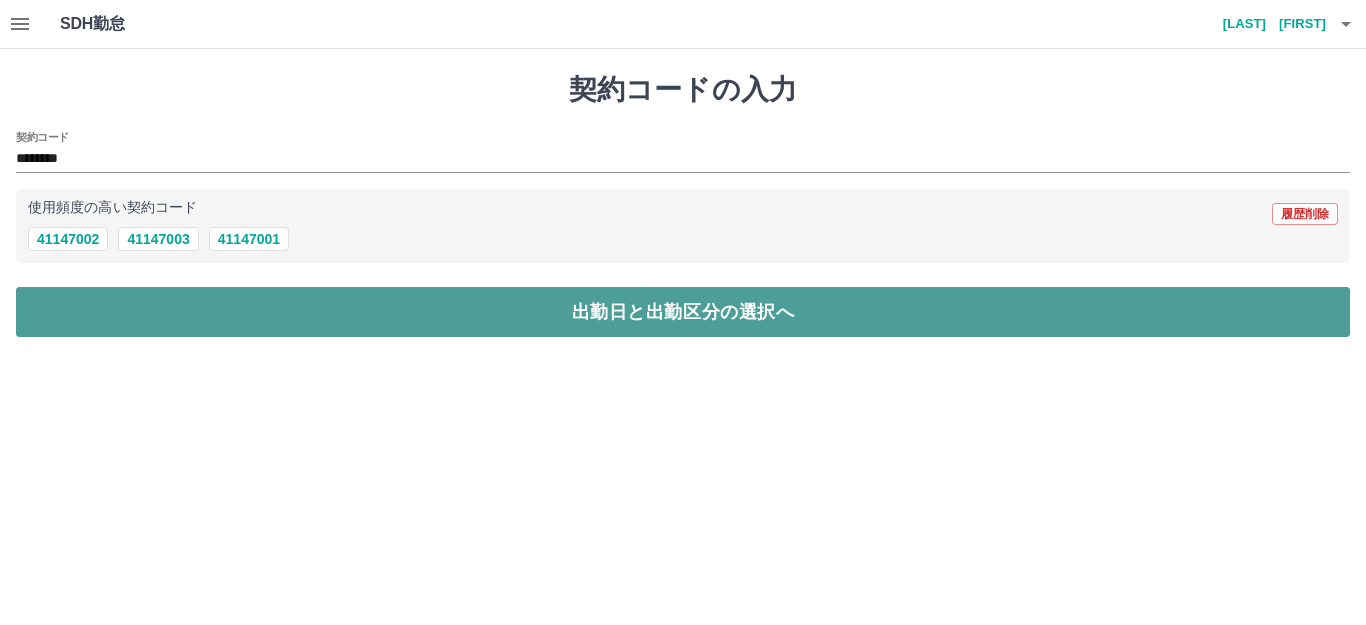 click on "出勤日と出勤区分の選択へ" at bounding box center [683, 312] 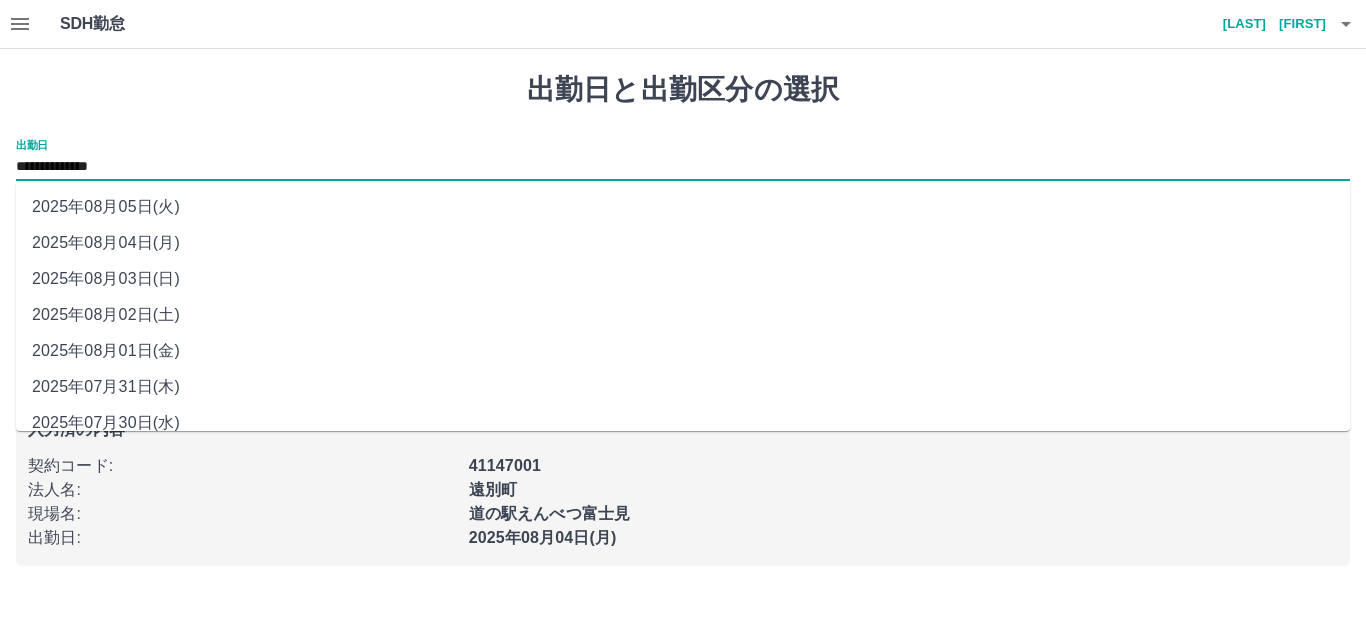 click on "**********" at bounding box center [683, 167] 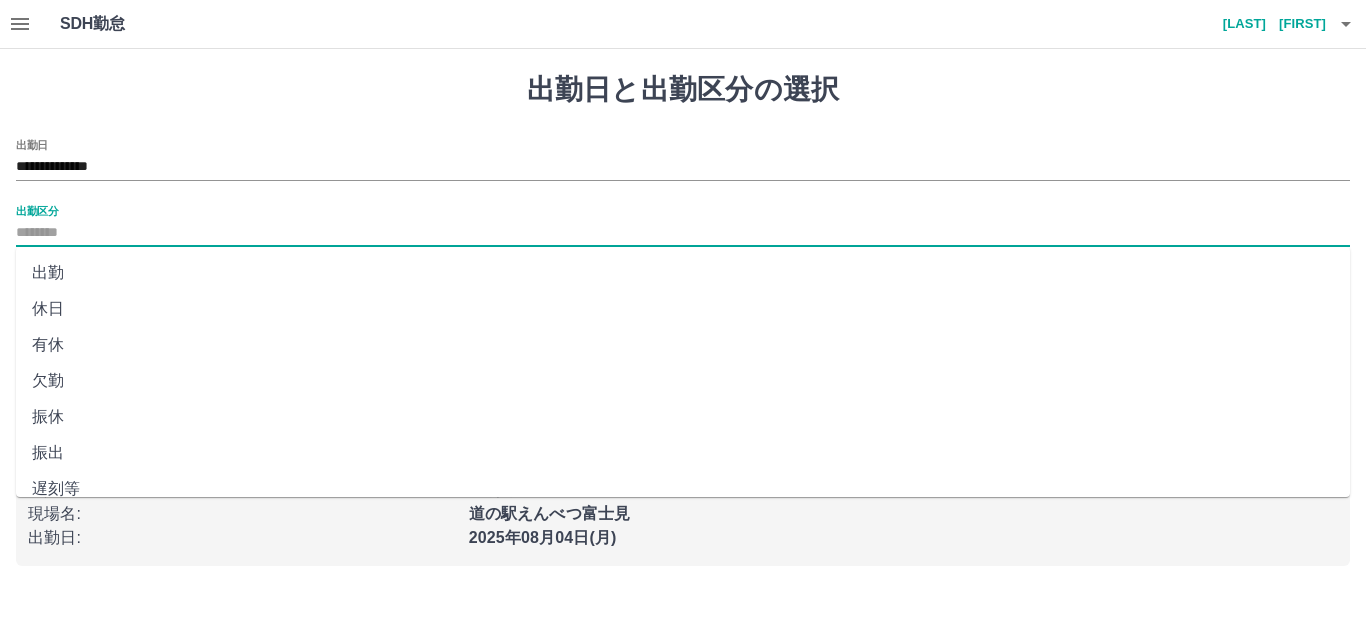click on "出勤区分" at bounding box center (683, 233) 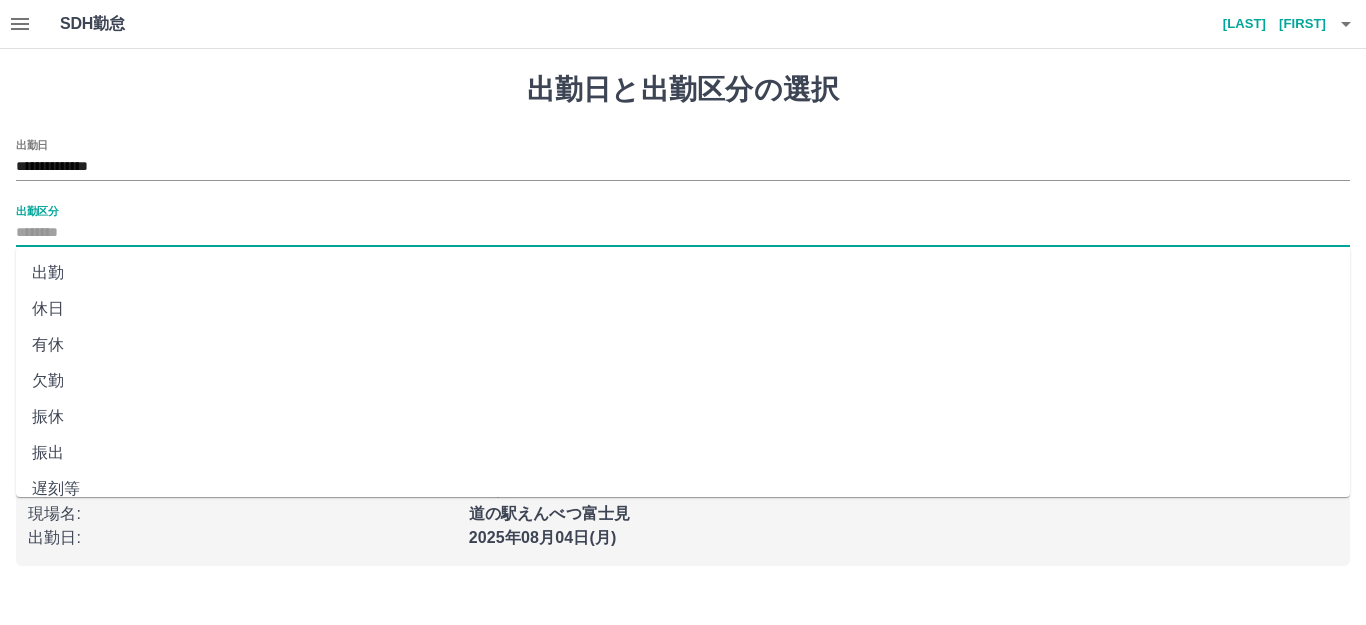 click on "出勤" at bounding box center [683, 273] 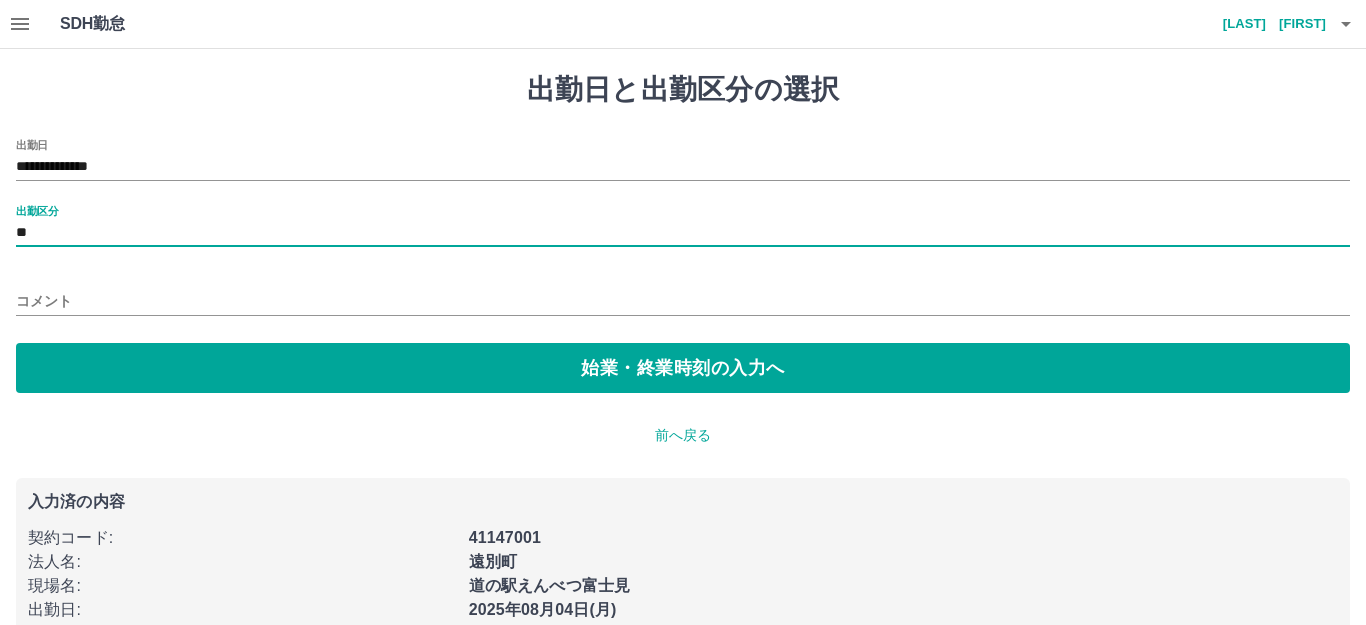 type on "**" 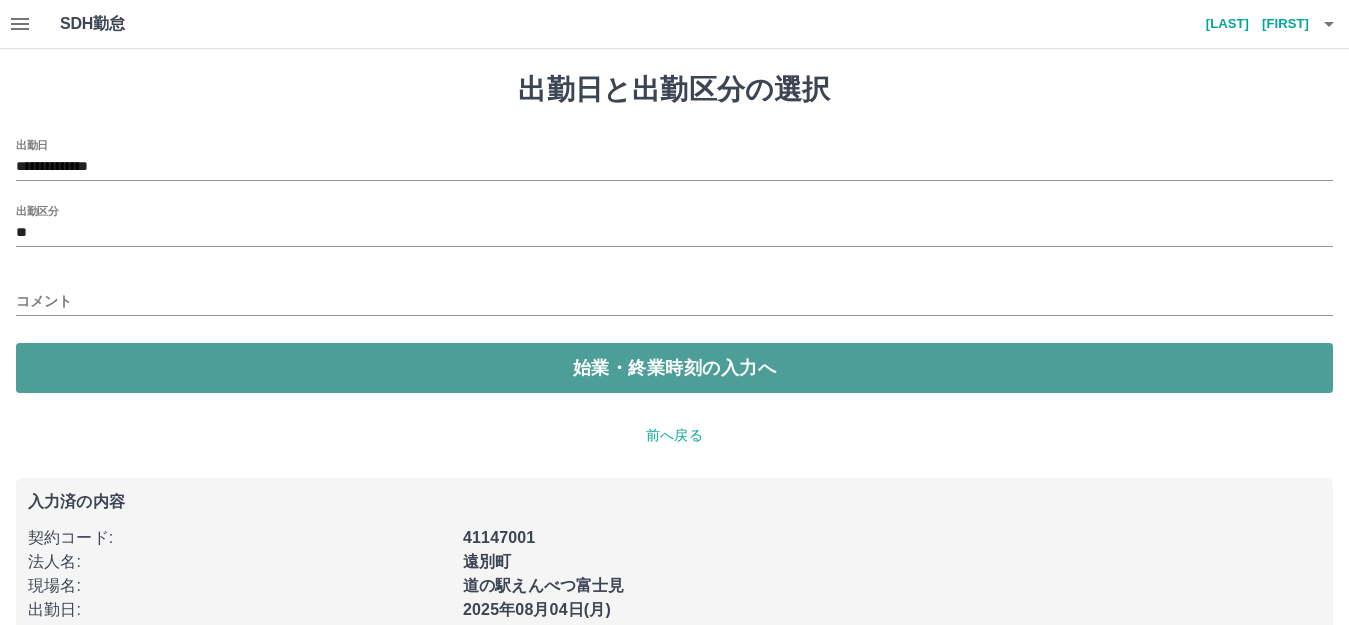click on "始業・終業時刻の入力へ" at bounding box center (674, 368) 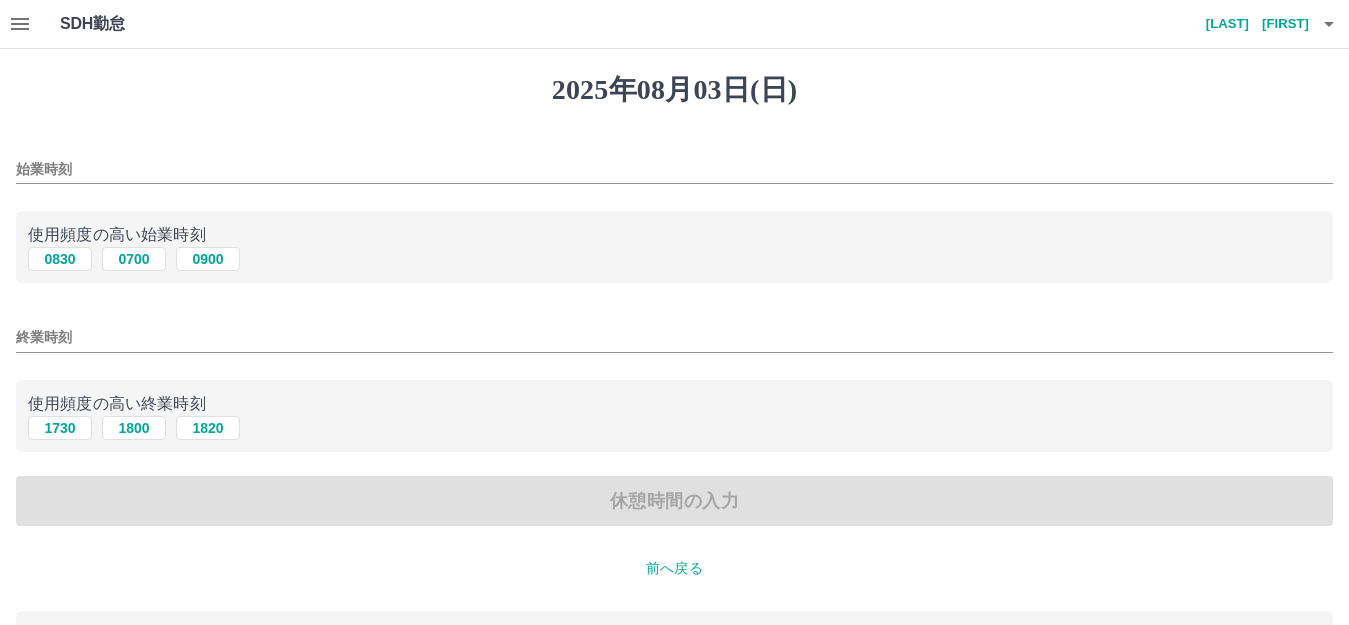 click on "始業時刻" at bounding box center [674, 169] 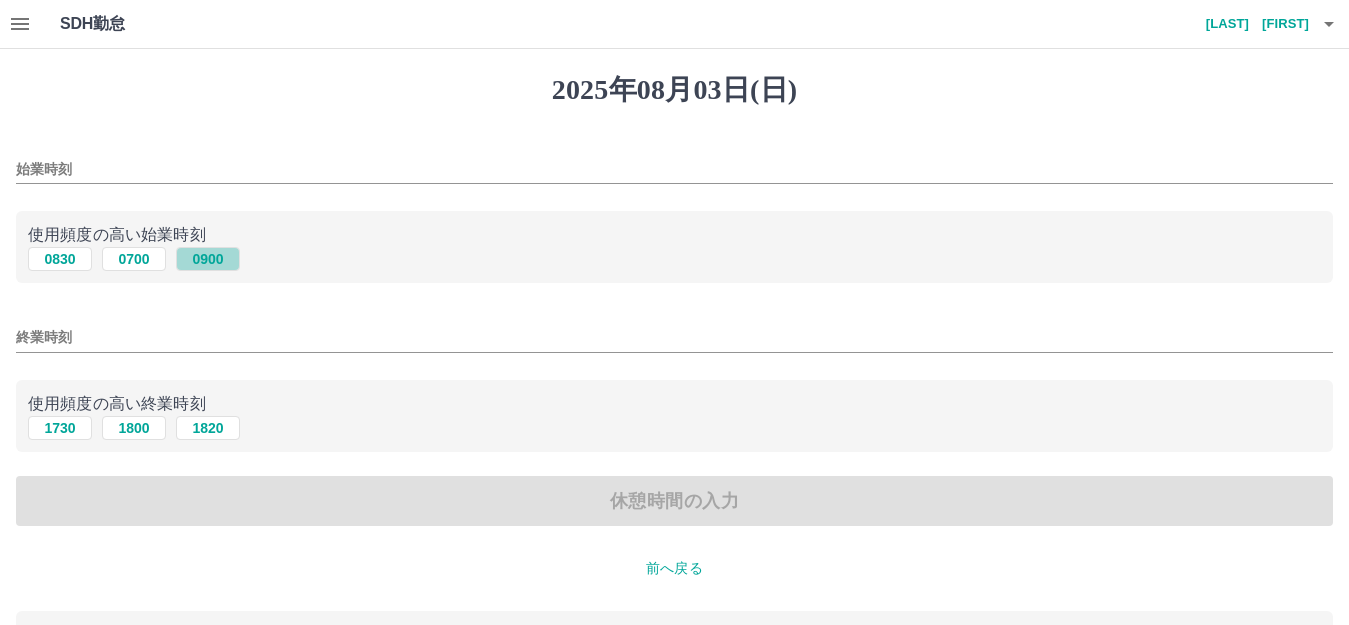 click on "0900" at bounding box center (208, 259) 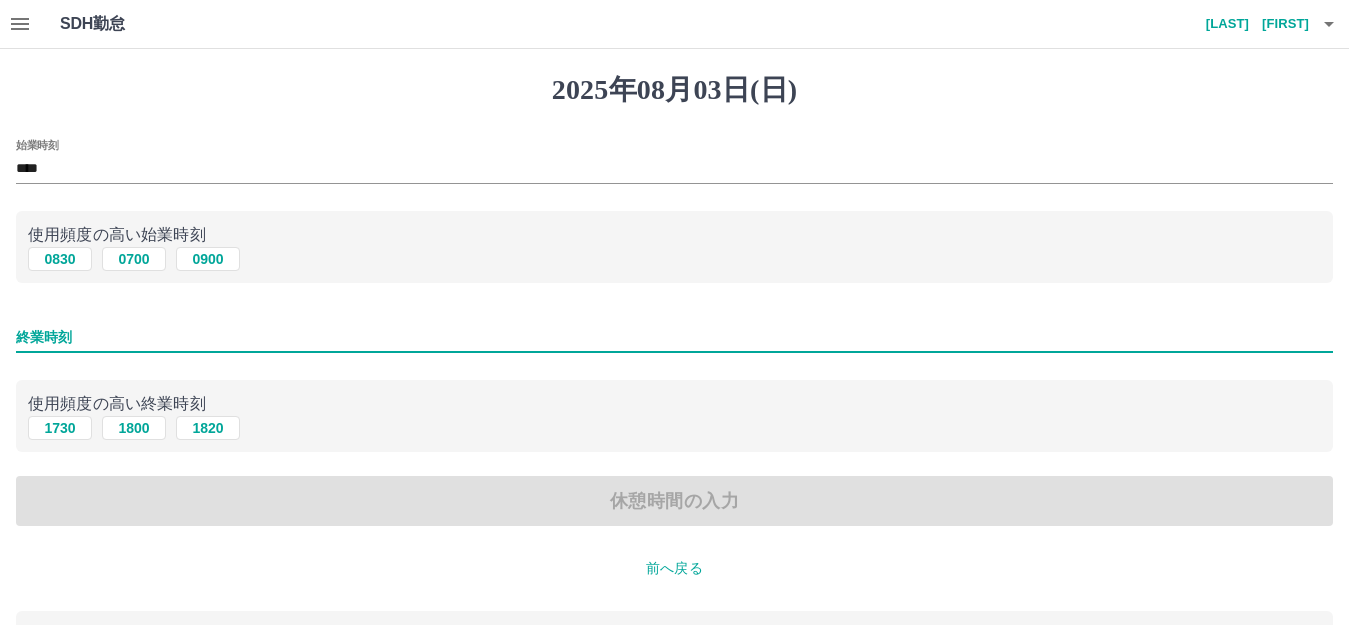 click on "終業時刻" at bounding box center (674, 337) 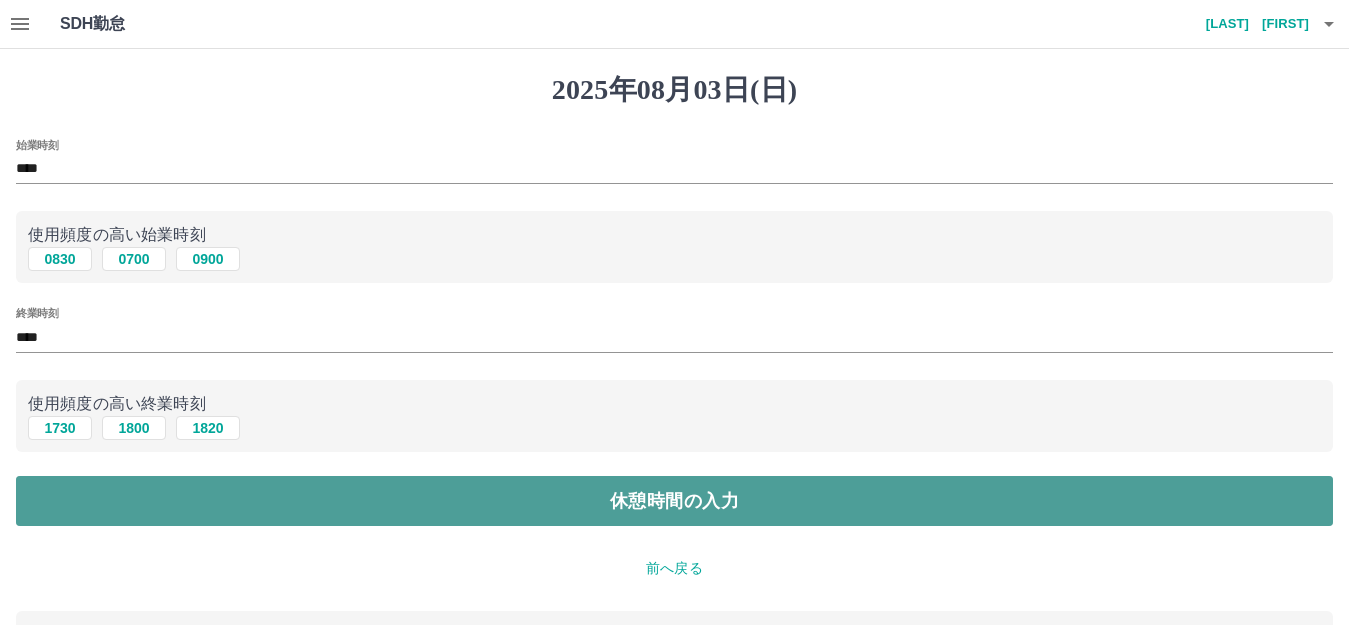 click on "休憩時間の入力" at bounding box center (674, 501) 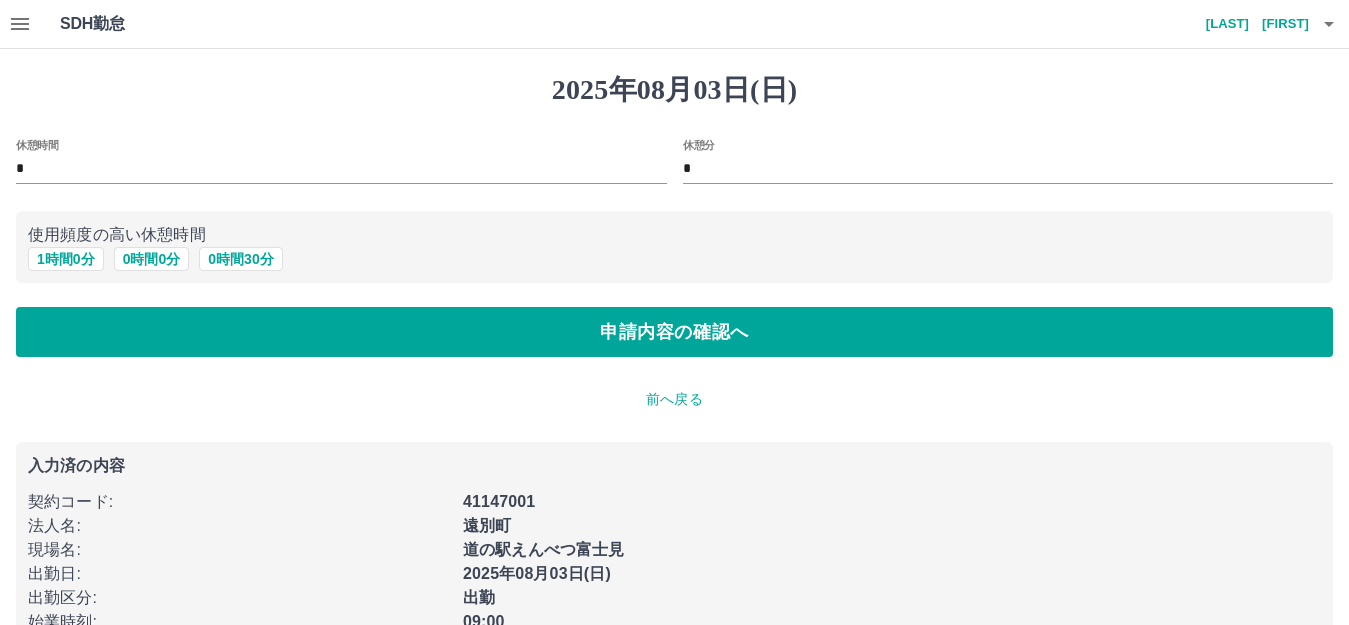 scroll, scrollTop: 74, scrollLeft: 0, axis: vertical 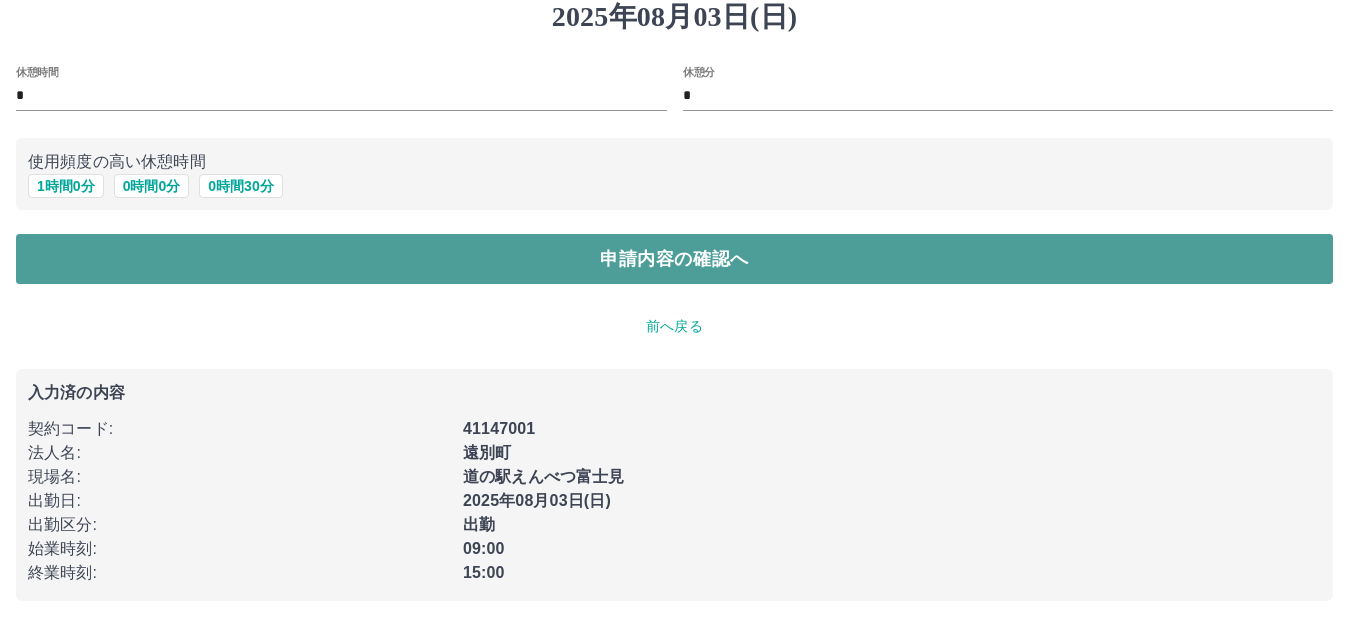 click on "申請内容の確認へ" at bounding box center [674, 259] 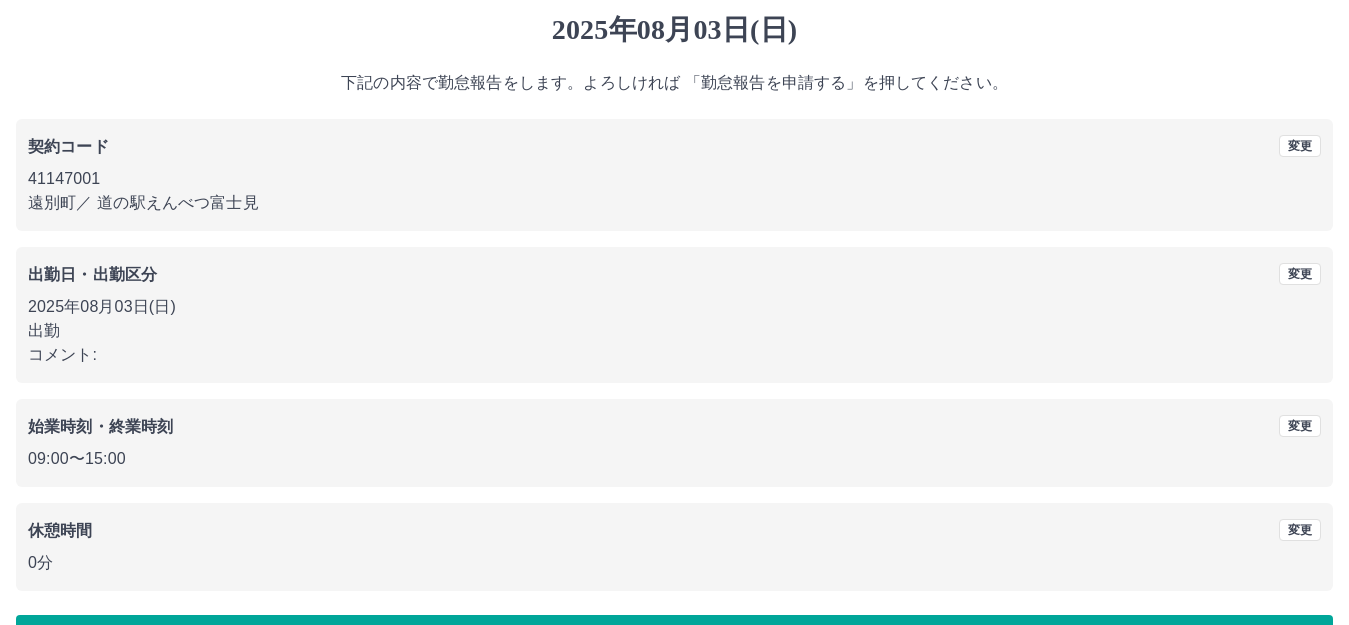 scroll, scrollTop: 124, scrollLeft: 0, axis: vertical 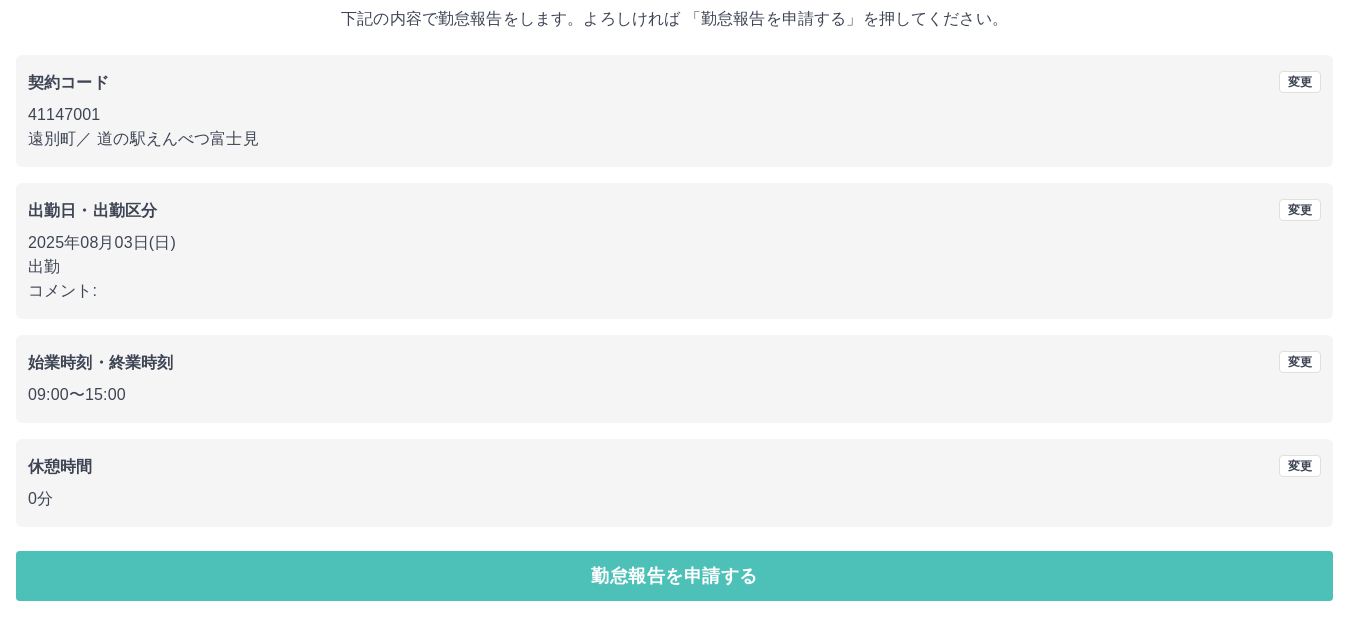 click on "勤怠報告を申請する" at bounding box center [674, 576] 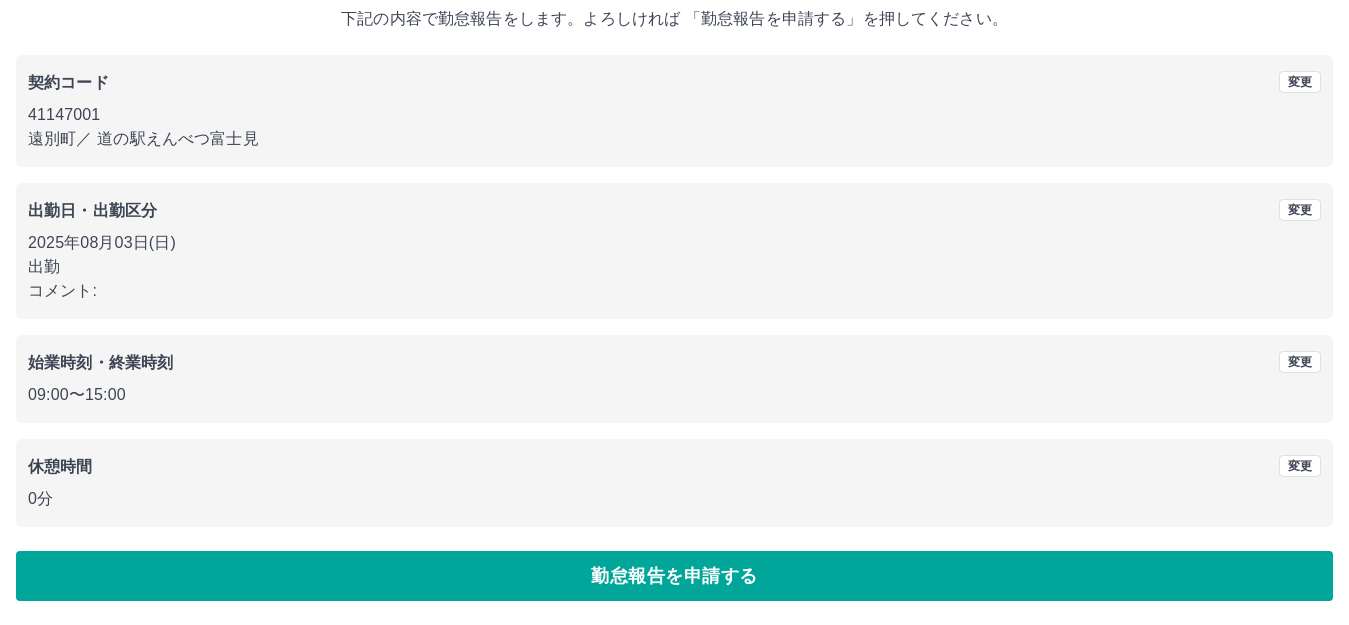 scroll, scrollTop: 0, scrollLeft: 0, axis: both 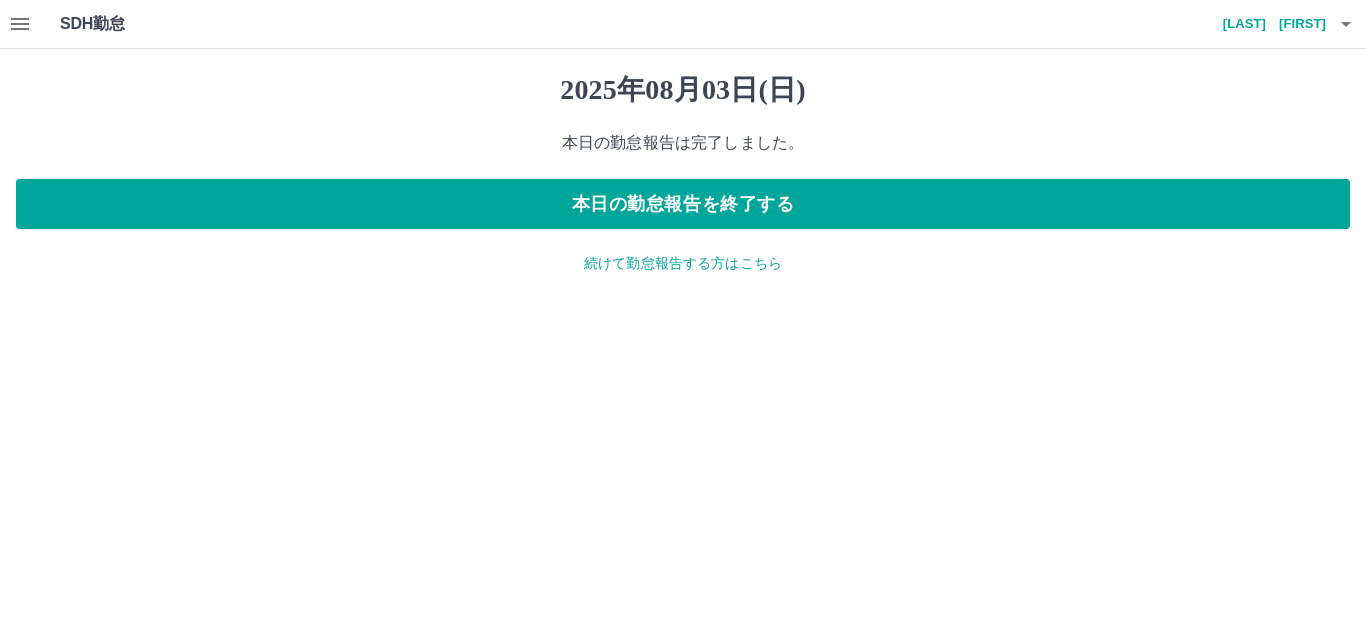 click on "YYYY年MM月DD日(日) 本日の勤怠報告は完了しました。 本日の勤怠報告を終了する 続けて勤怠報告する方はこちら" at bounding box center (683, 173) 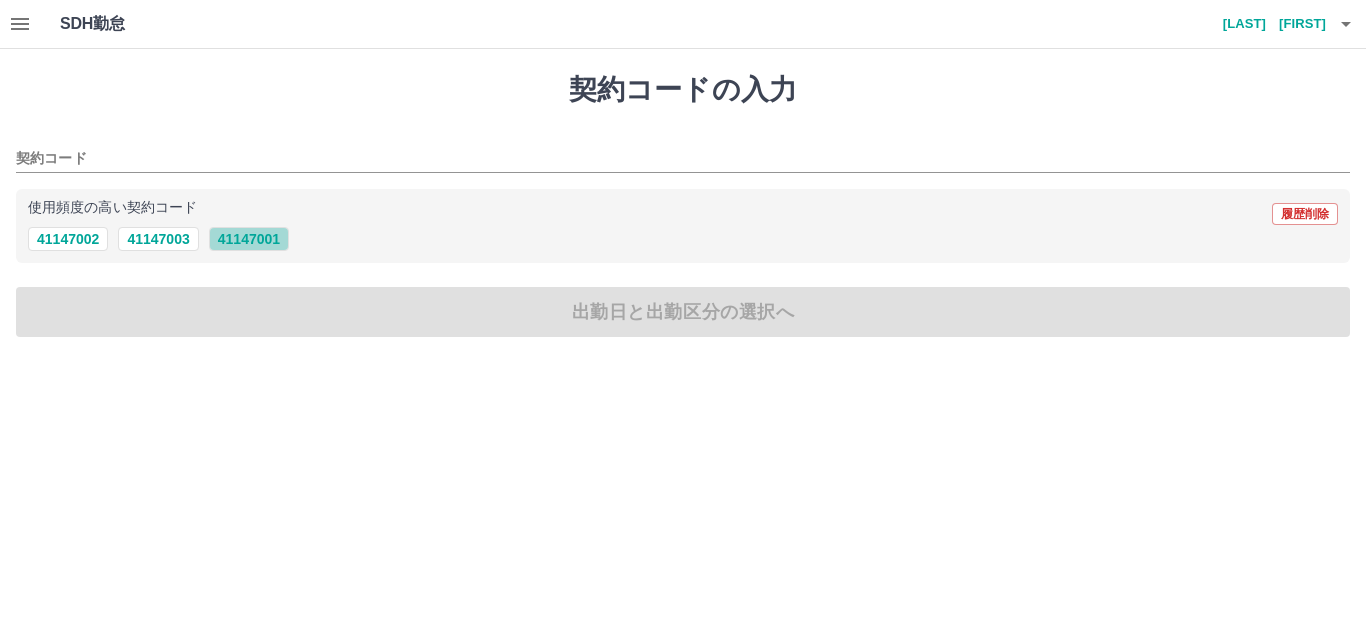 click on "41147001" at bounding box center [249, 239] 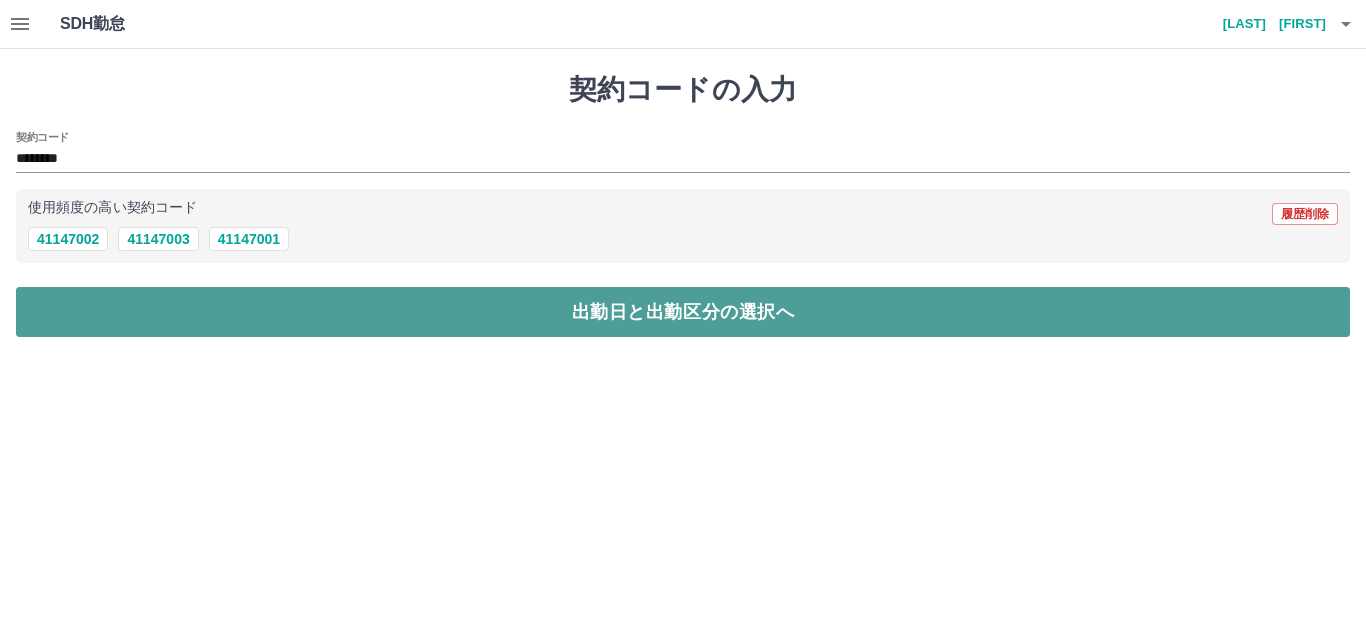 click on "出勤日と出勤区分の選択へ" at bounding box center [683, 312] 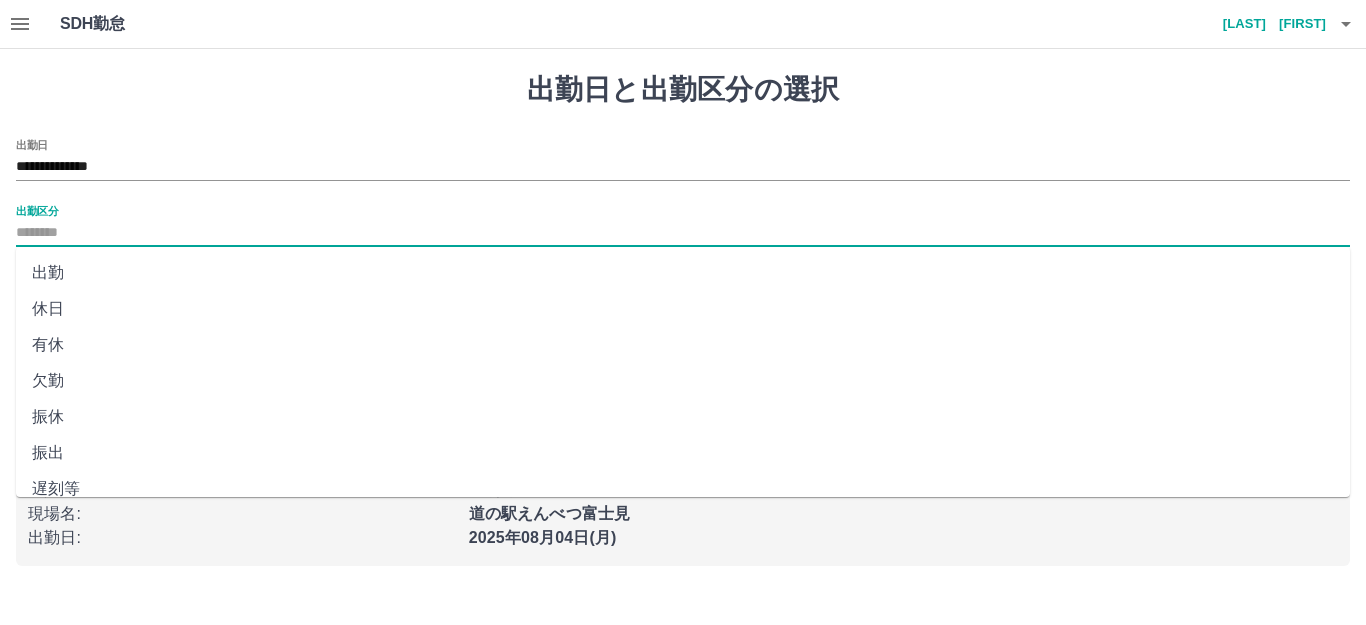 click on "出勤区分" at bounding box center (683, 233) 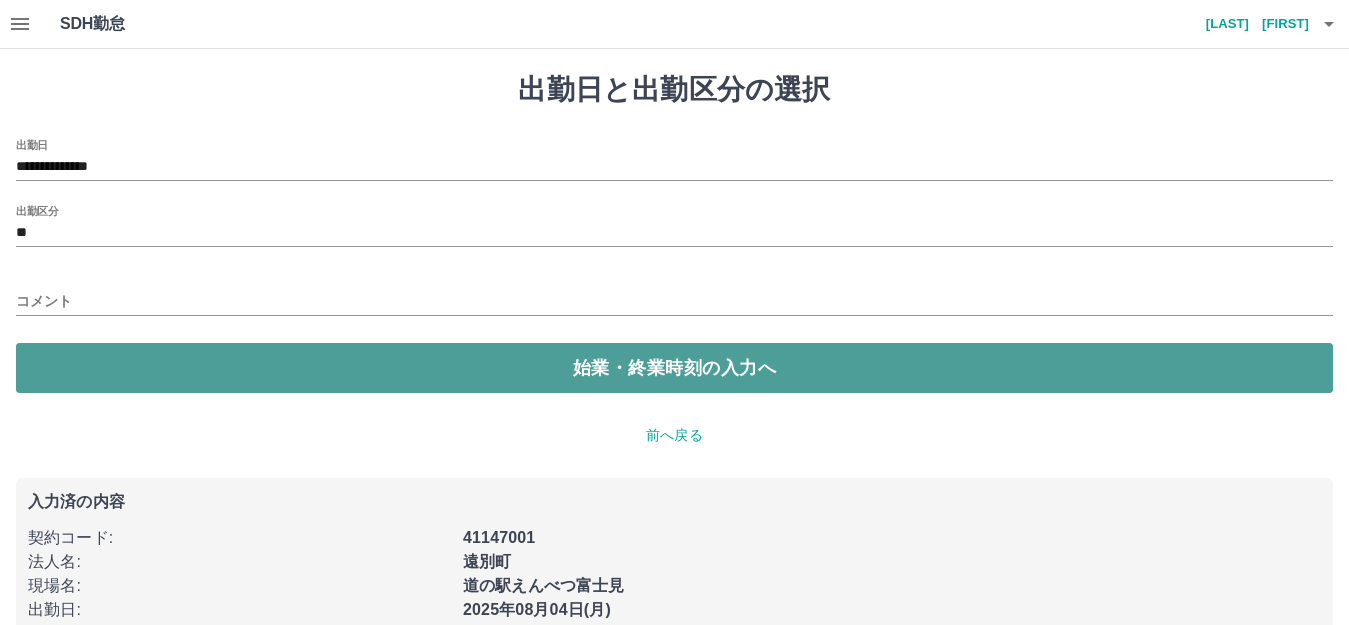 click on "始業・終業時刻の入力へ" at bounding box center [674, 368] 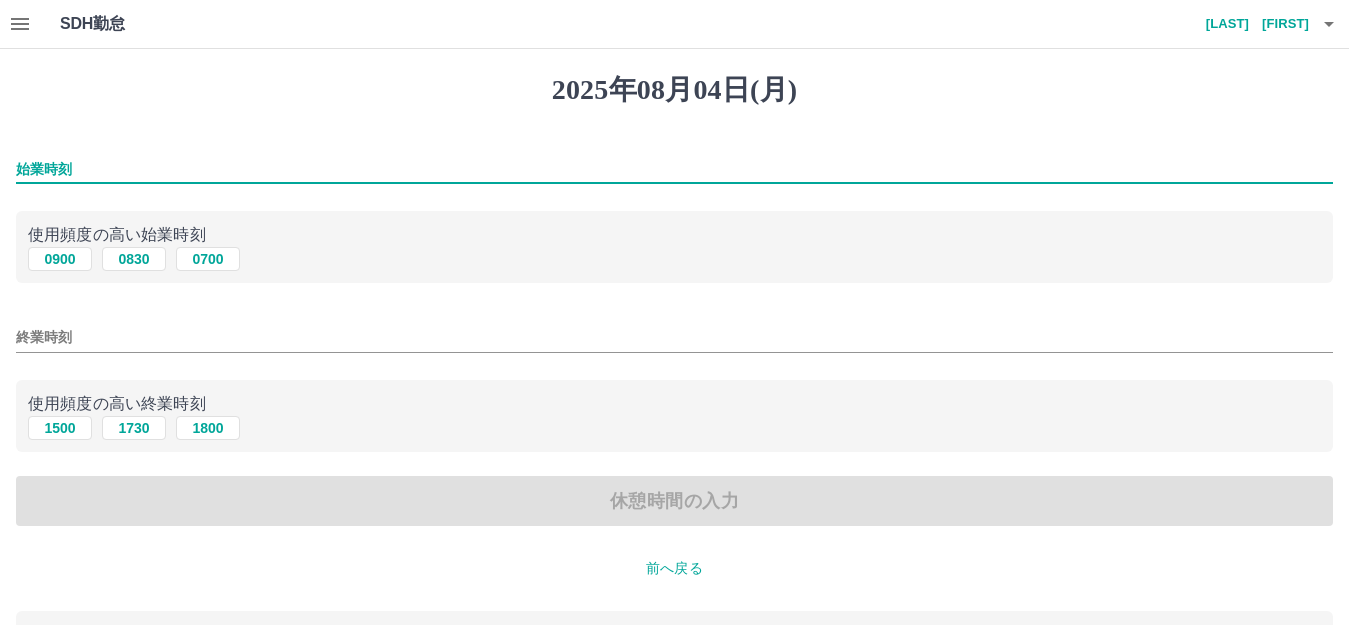 click on "始業時刻" at bounding box center [674, 169] 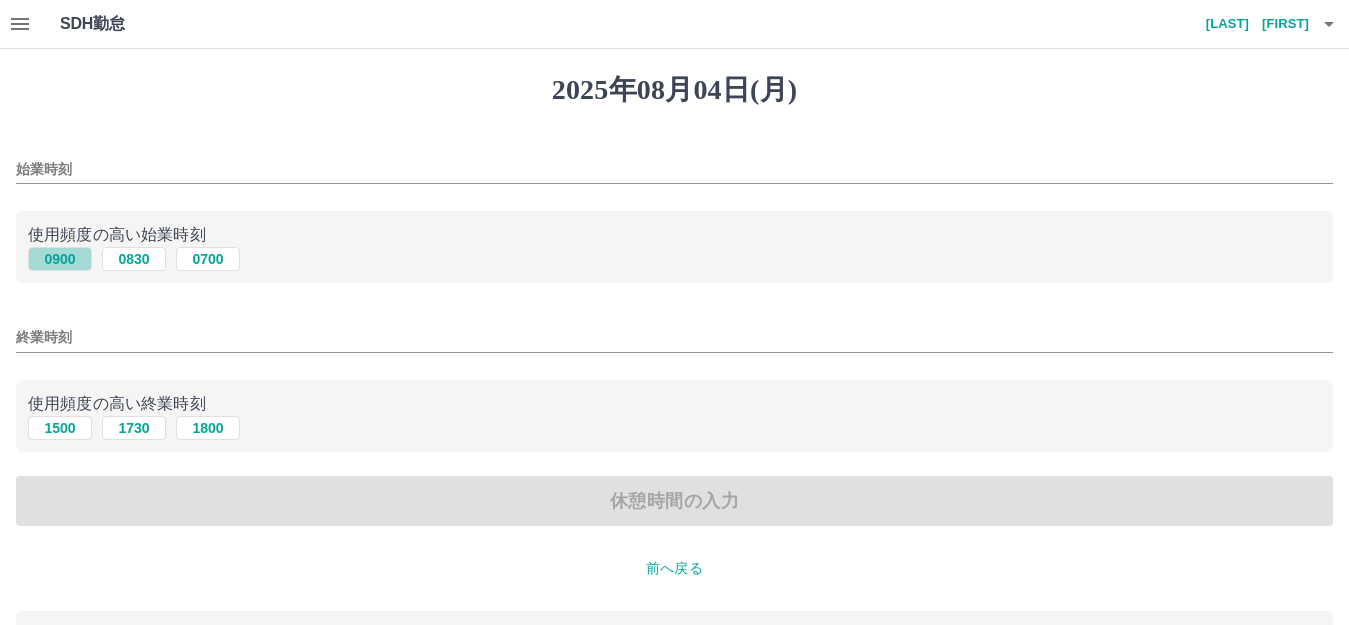 click on "0900" at bounding box center [60, 259] 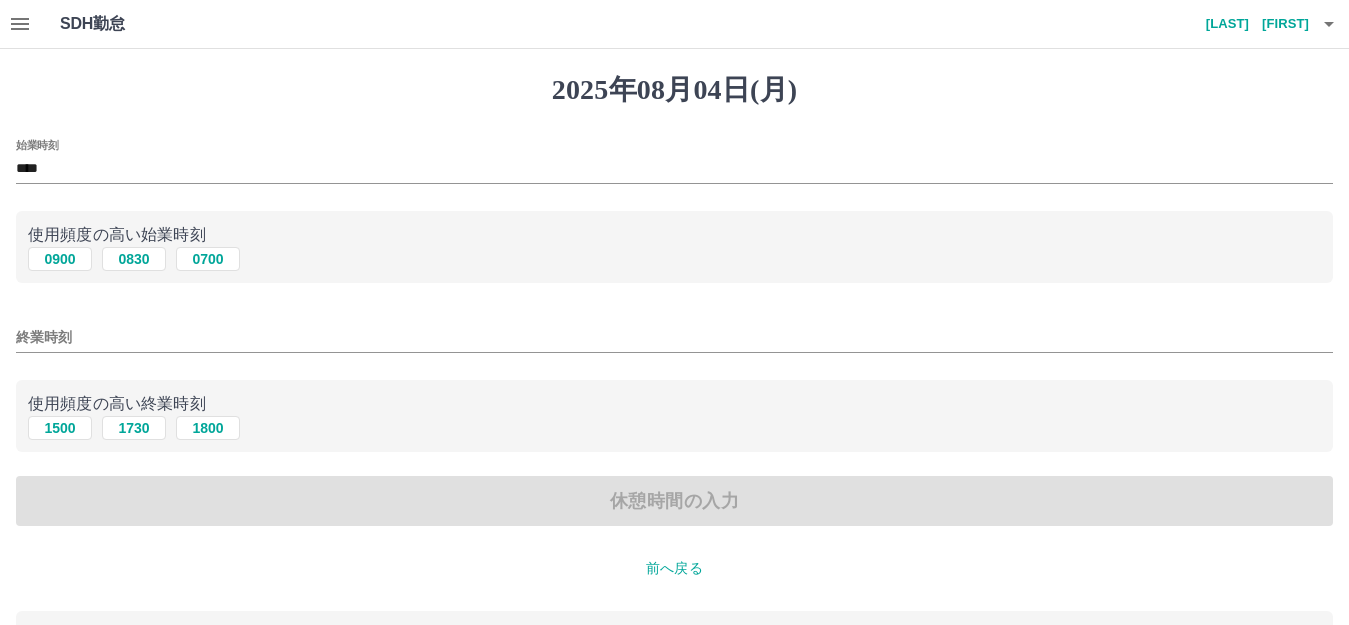 click on "終業時刻" at bounding box center [674, 337] 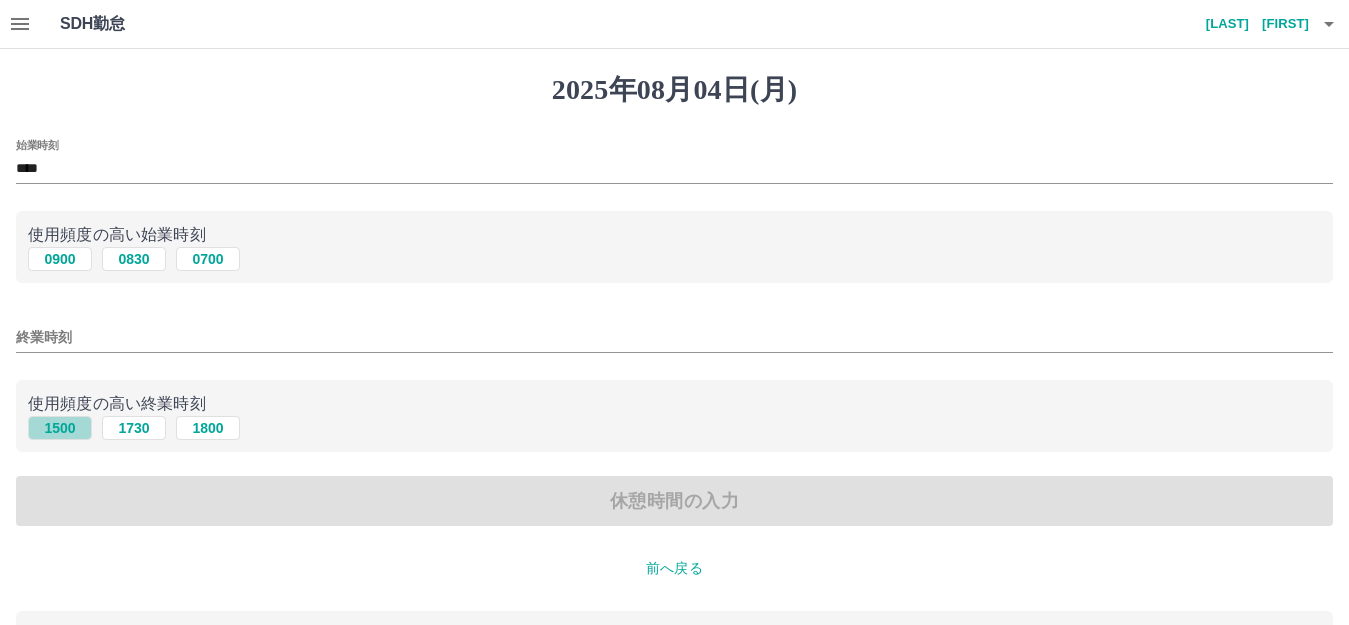 click on "1500" at bounding box center [60, 428] 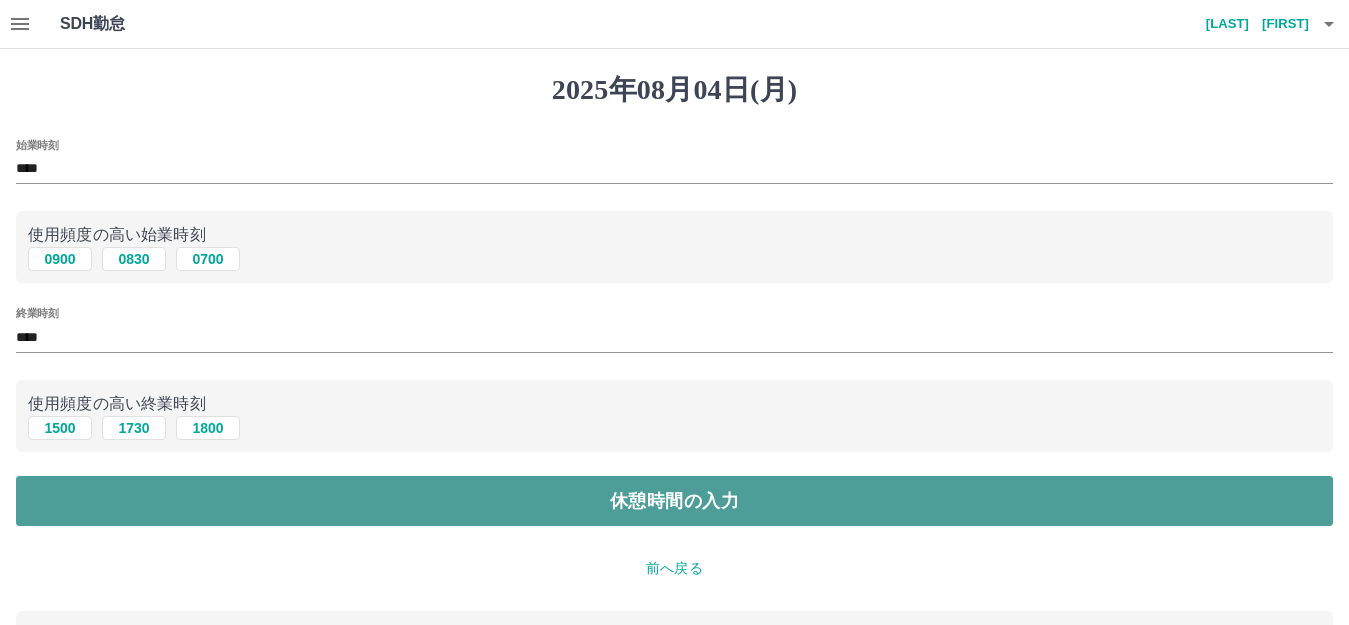 click on "休憩時間の入力" at bounding box center (674, 501) 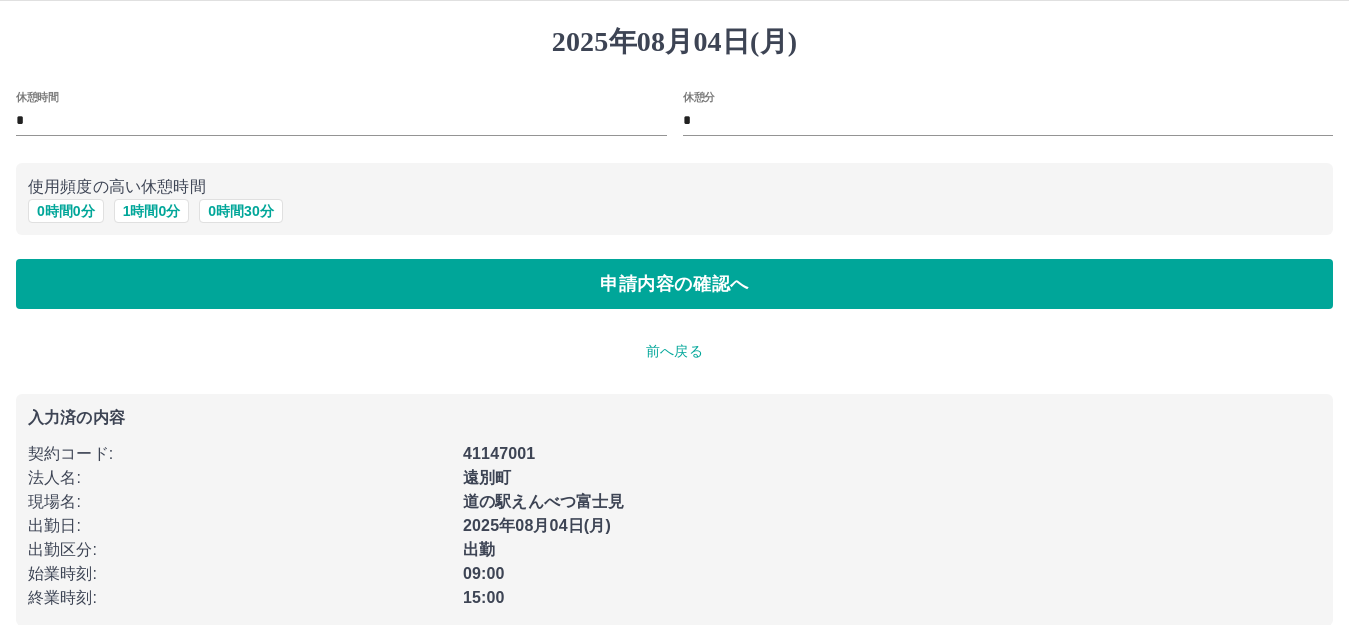 scroll, scrollTop: 74, scrollLeft: 0, axis: vertical 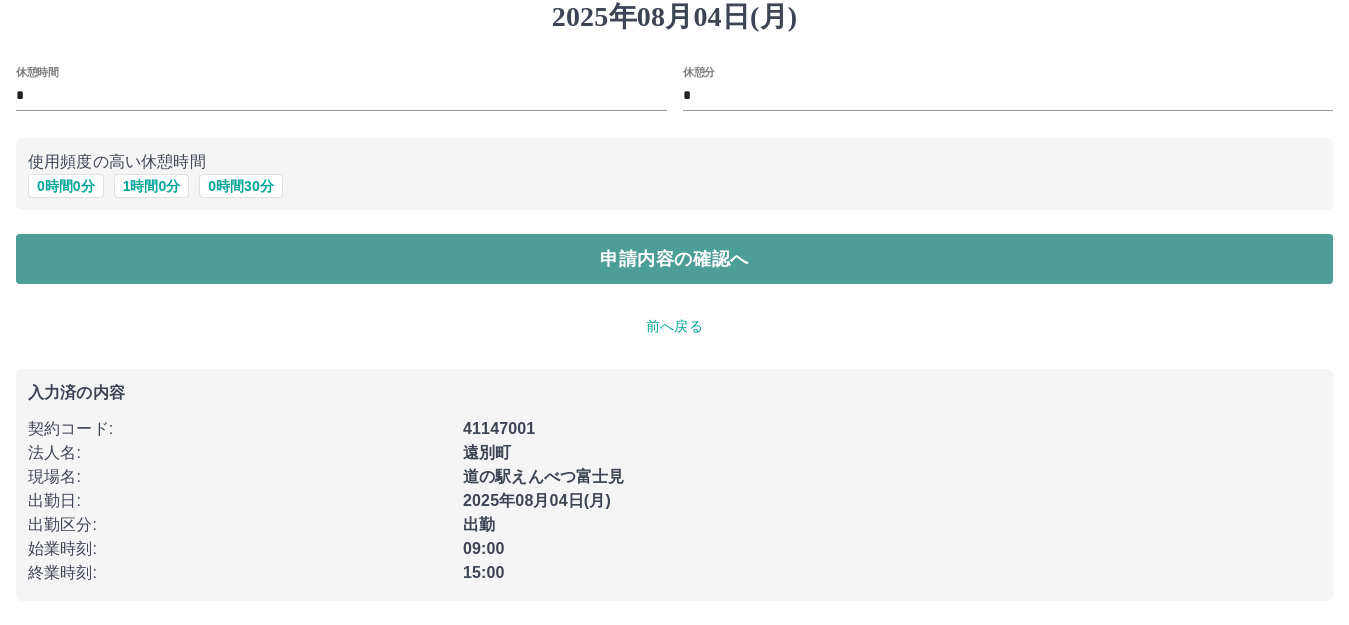 click on "申請内容の確認へ" at bounding box center [674, 259] 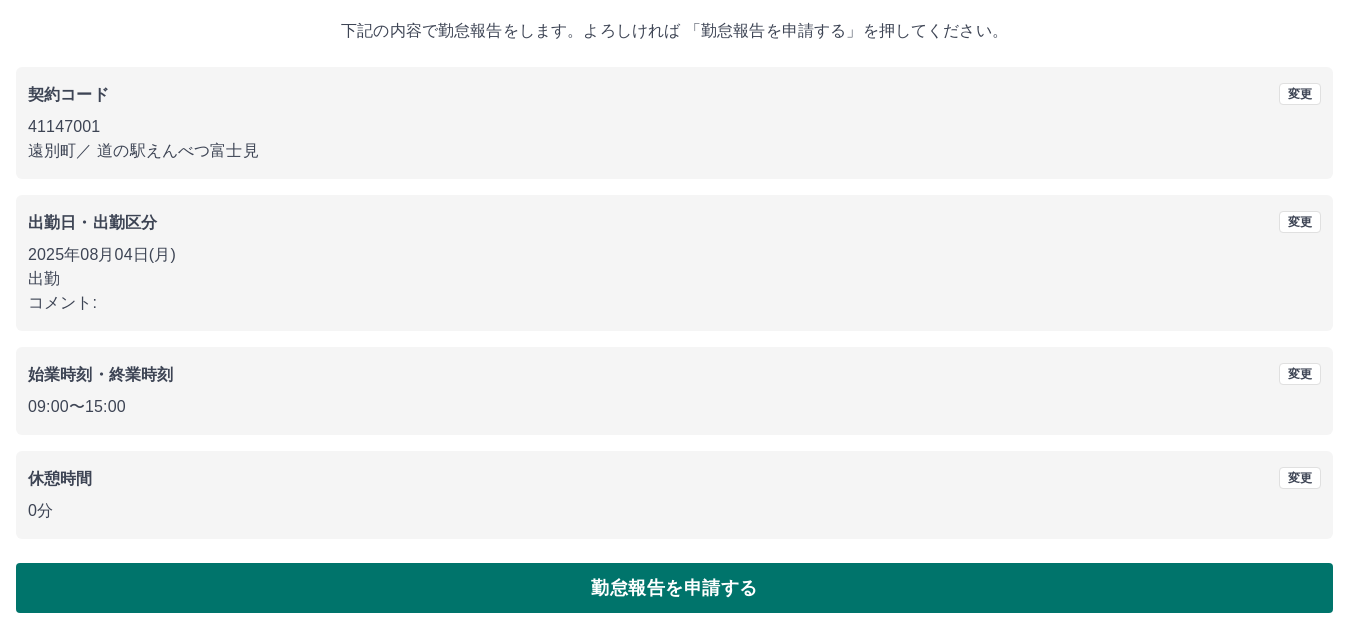 scroll, scrollTop: 124, scrollLeft: 0, axis: vertical 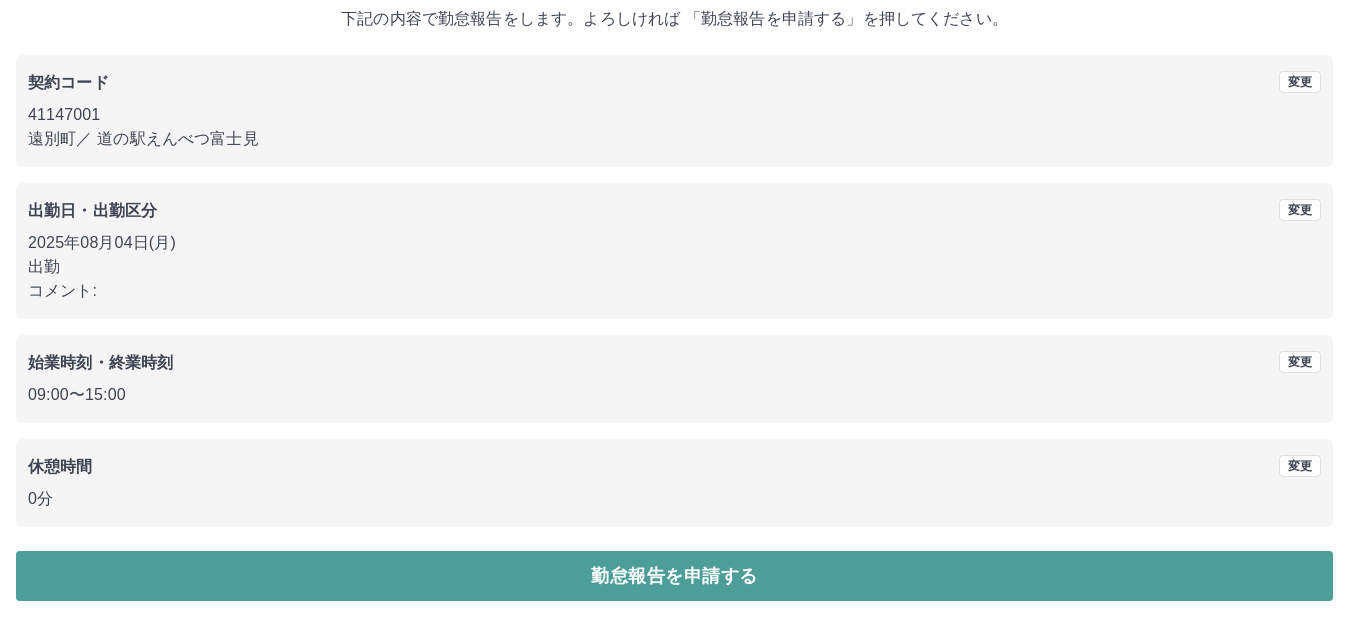 click on "勤怠報告を申請する" at bounding box center [674, 576] 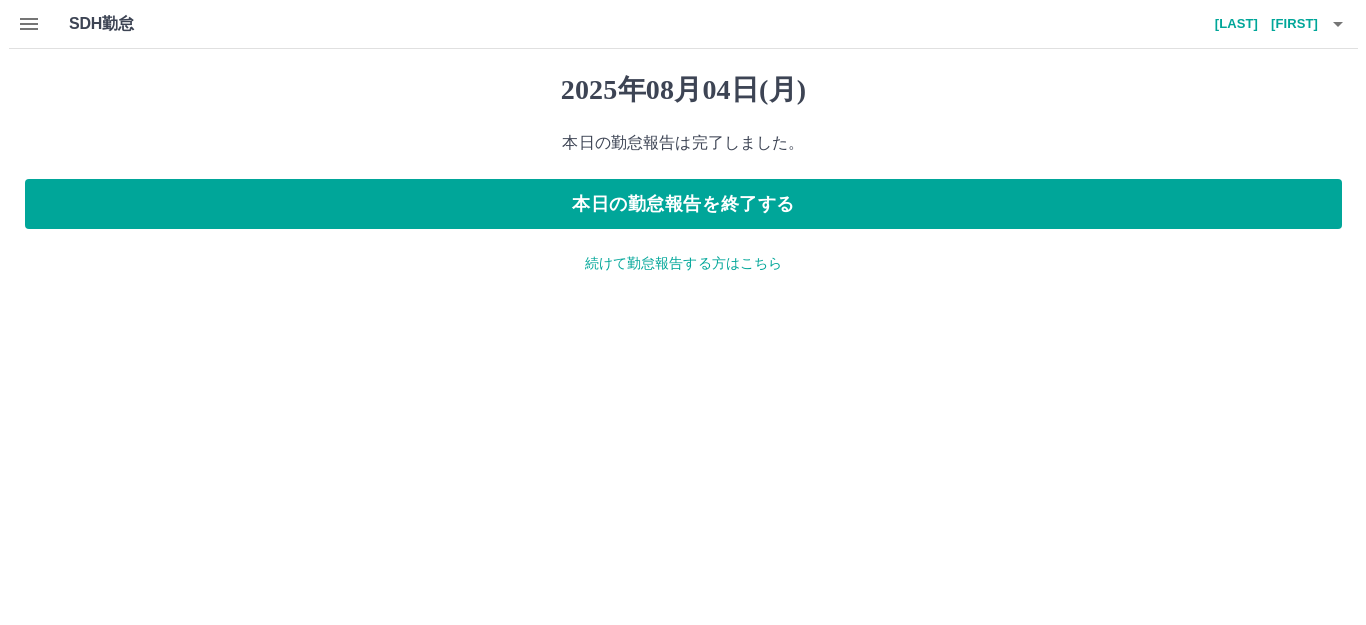 scroll, scrollTop: 0, scrollLeft: 0, axis: both 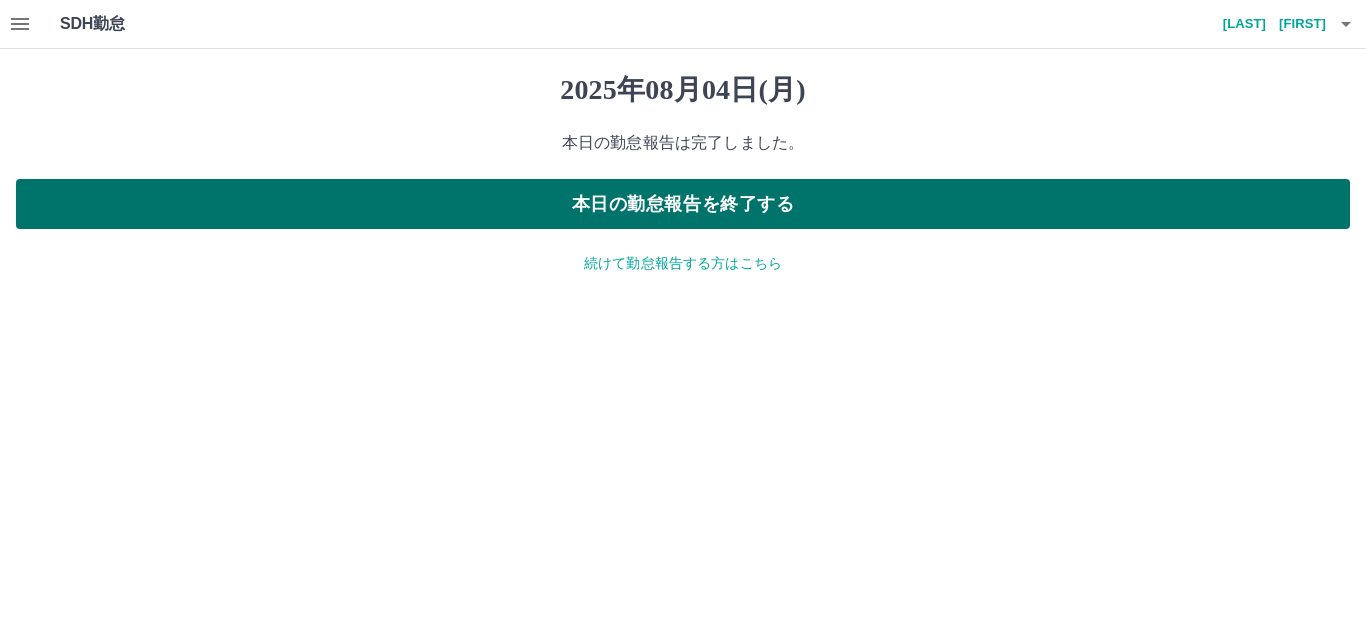 click on "本日の勤怠報告を終了する" at bounding box center [683, 204] 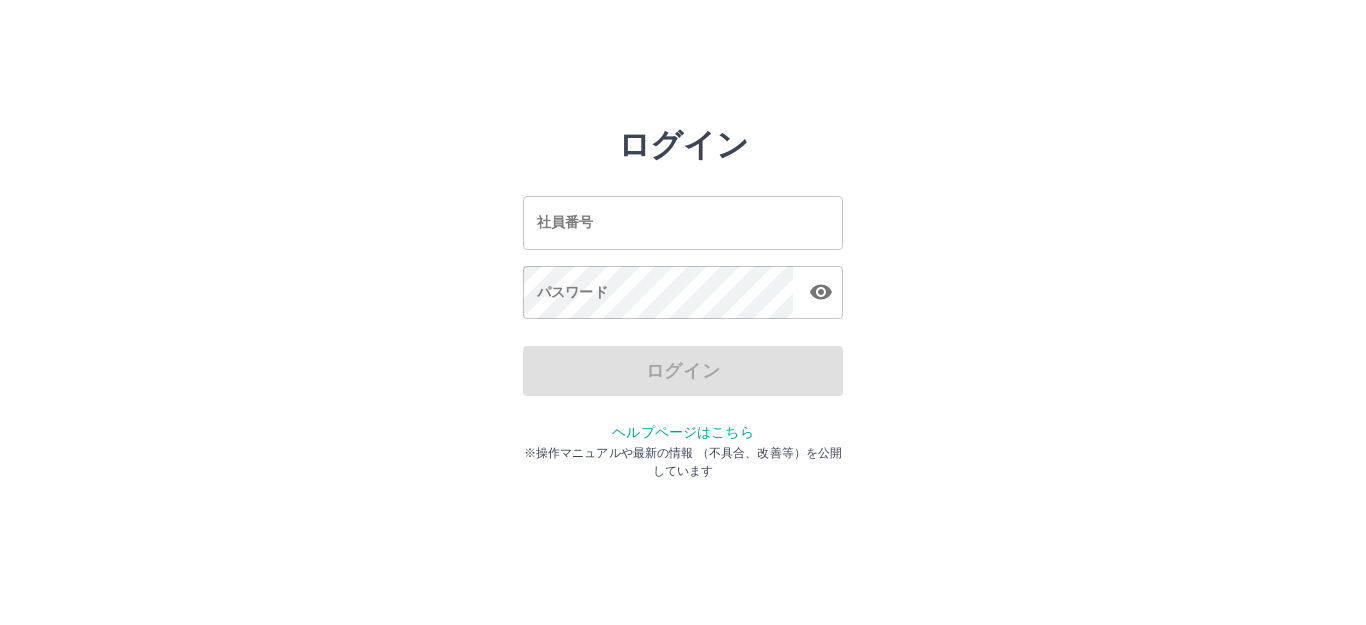 scroll, scrollTop: 0, scrollLeft: 0, axis: both 